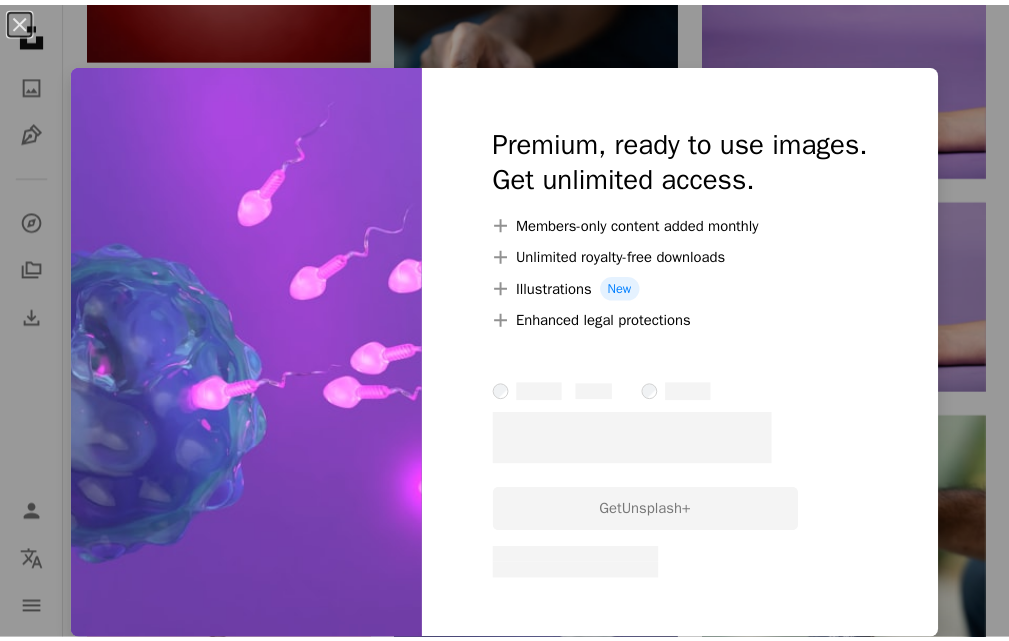 scroll, scrollTop: 1200, scrollLeft: 0, axis: vertical 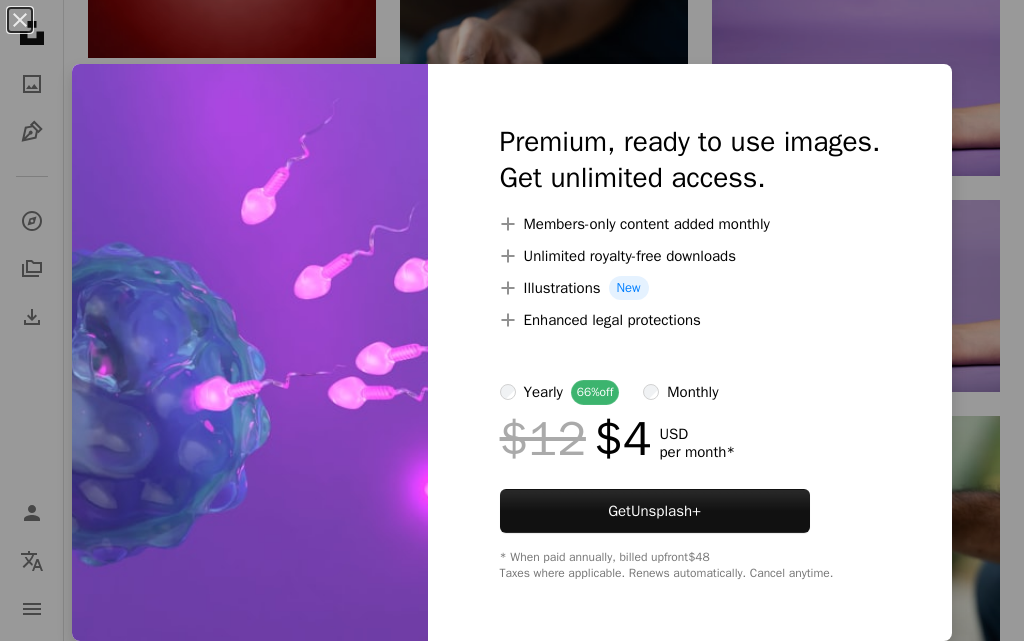 click at bounding box center (250, 352) 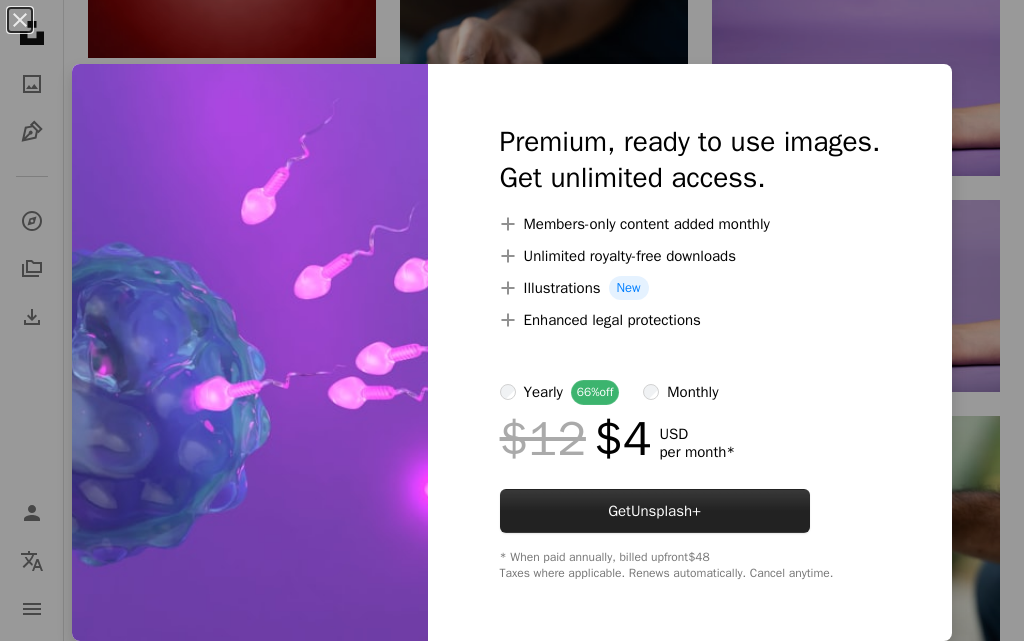 click on "Unsplash+" at bounding box center [666, 511] 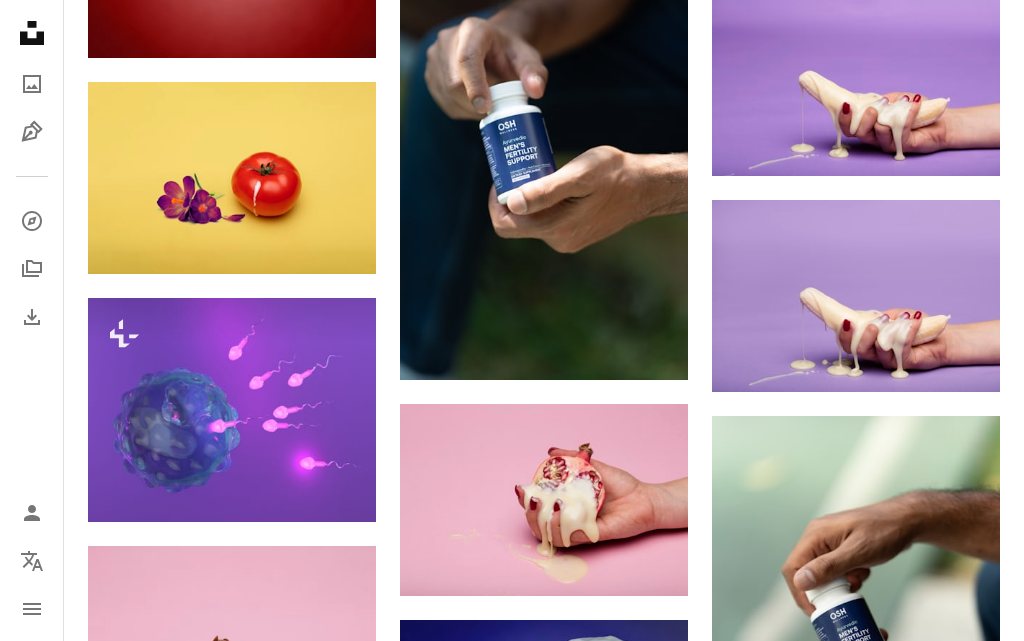 click at bounding box center (202, 2925) 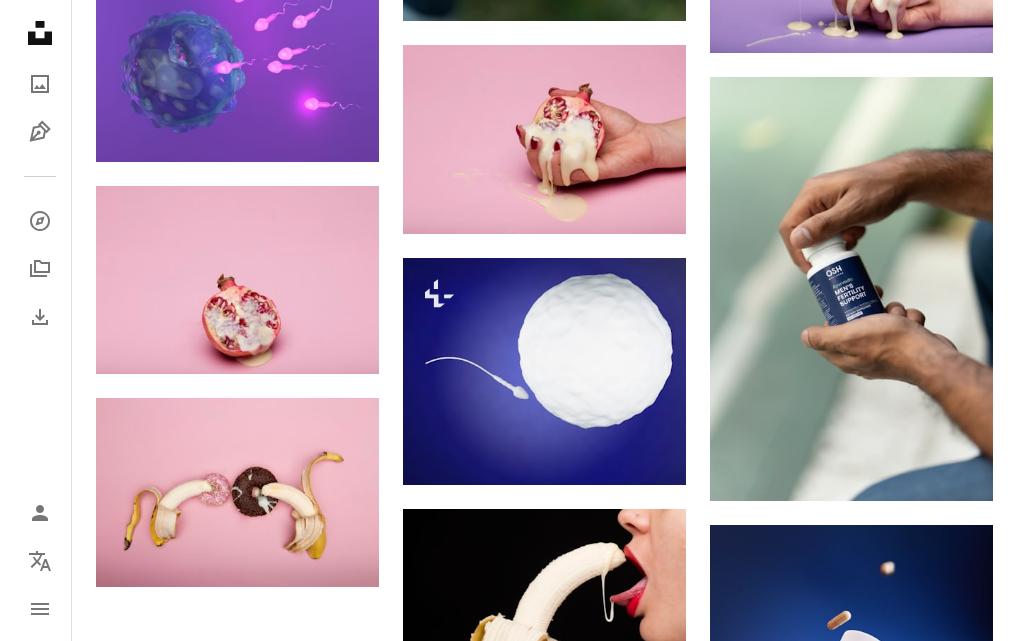 scroll, scrollTop: 1490, scrollLeft: 0, axis: vertical 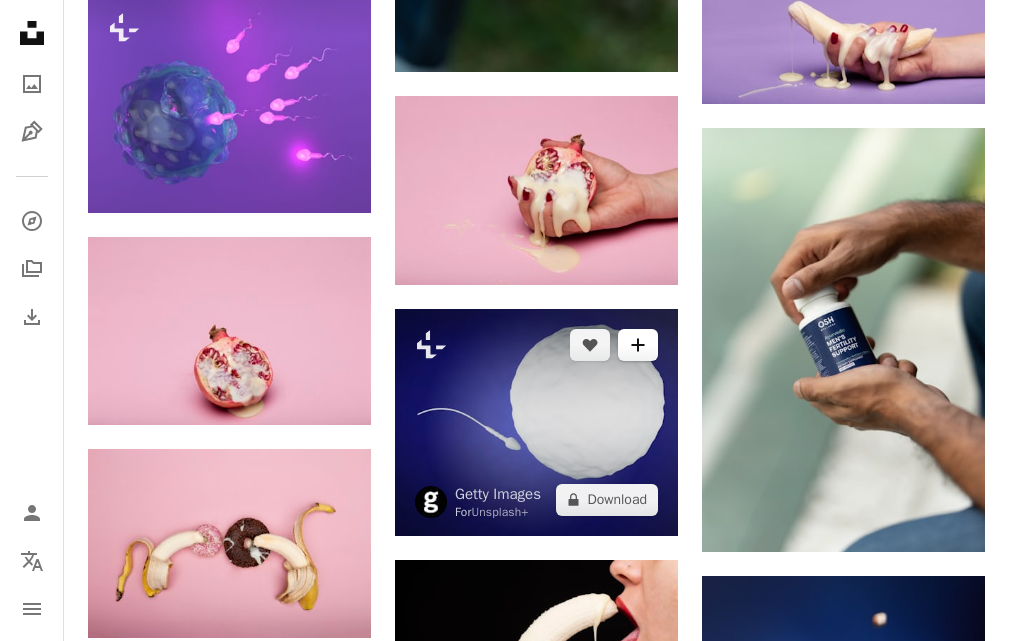 click on "A plus sign" at bounding box center (638, 345) 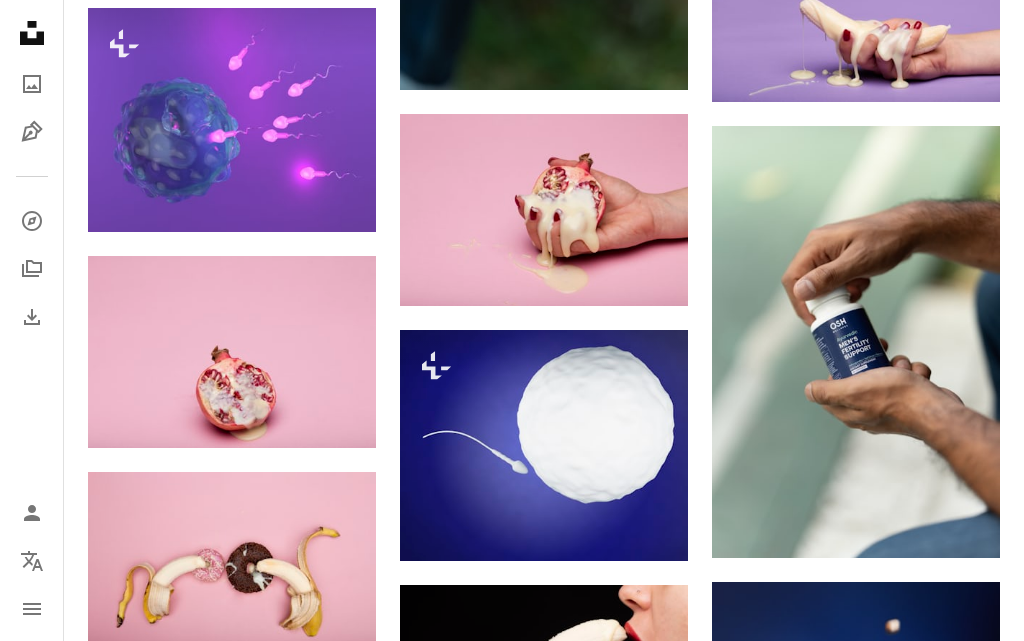 click on "First name" at bounding box center [531, 2479] 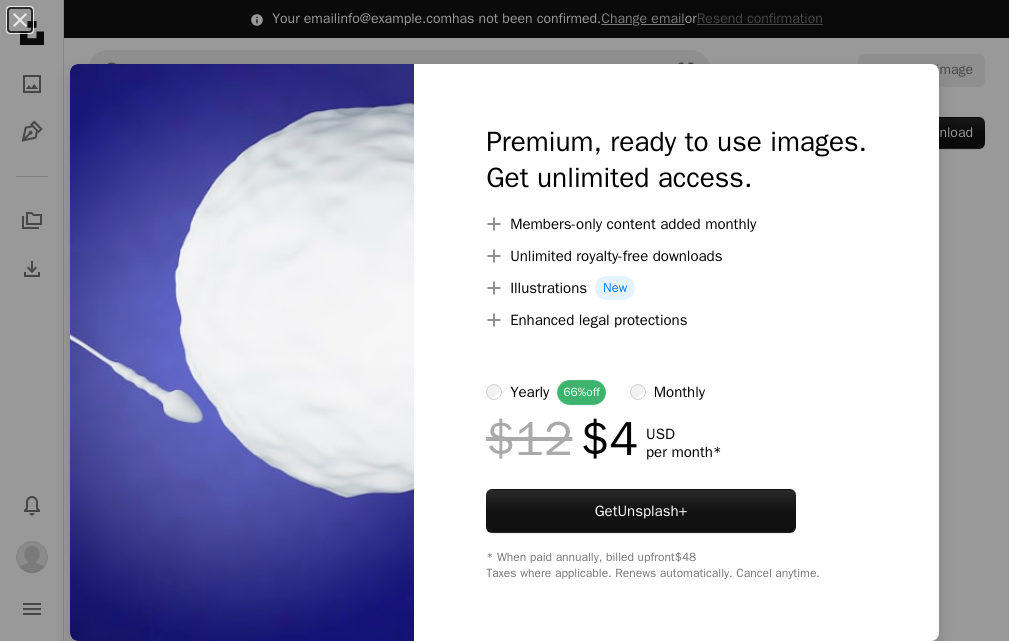 scroll, scrollTop: 0, scrollLeft: 0, axis: both 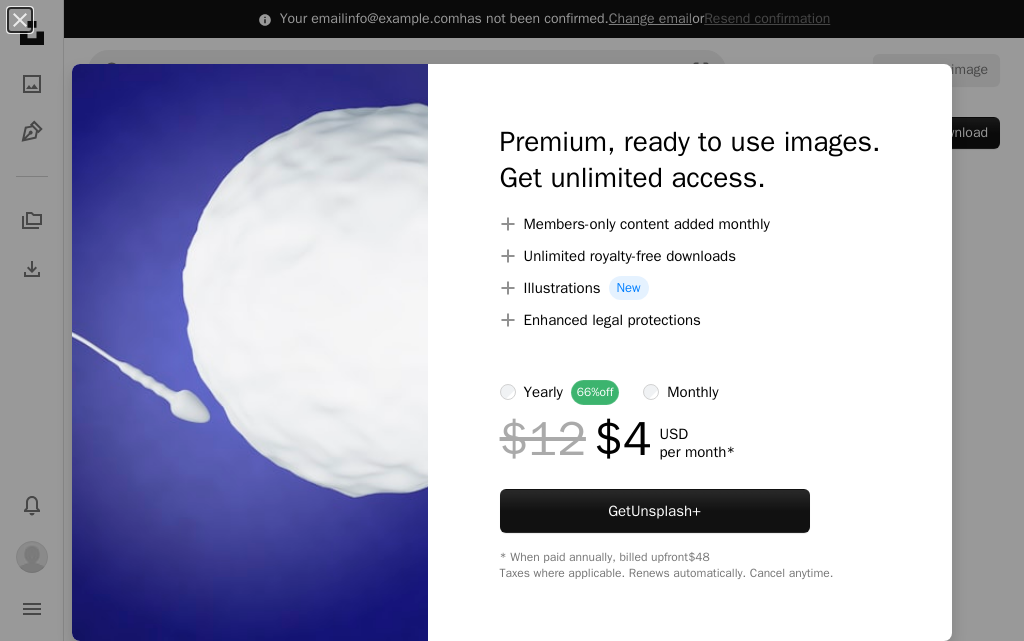 click on "An X shape Premium, ready to use images. Get unlimited access. A plus sign Members-only content added monthly A plus sign Unlimited royalty-free downloads A plus sign Illustrations  New A plus sign Enhanced legal protections yearly 66%  off monthly $12   $4 USD per month * Get  Unsplash+ * When paid annually, billed upfront  $48 Taxes where applicable. Renews automatically. Cancel anytime." at bounding box center [512, 320] 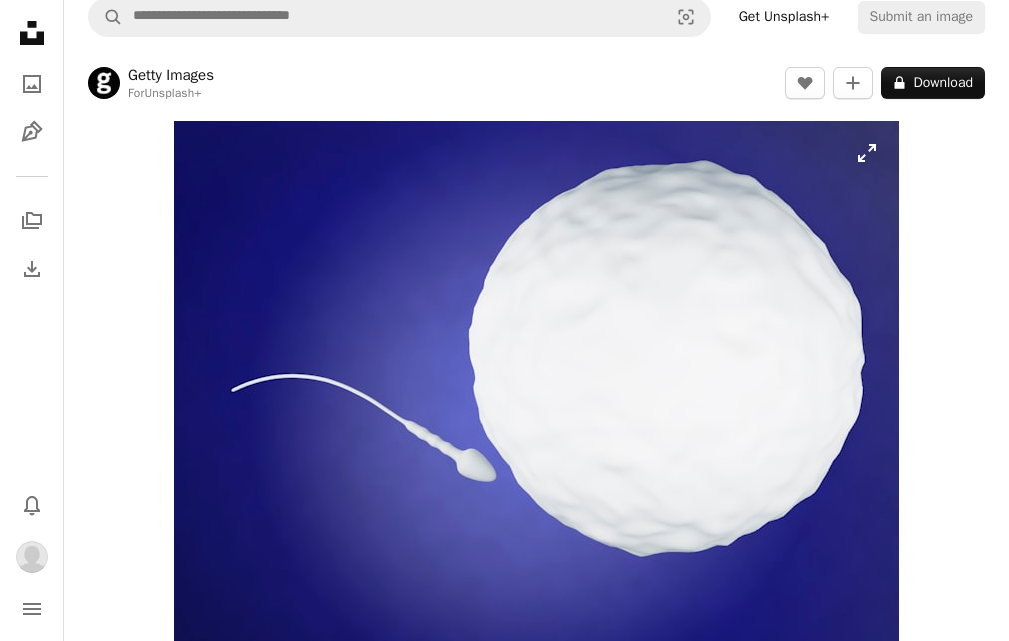 scroll, scrollTop: 100, scrollLeft: 0, axis: vertical 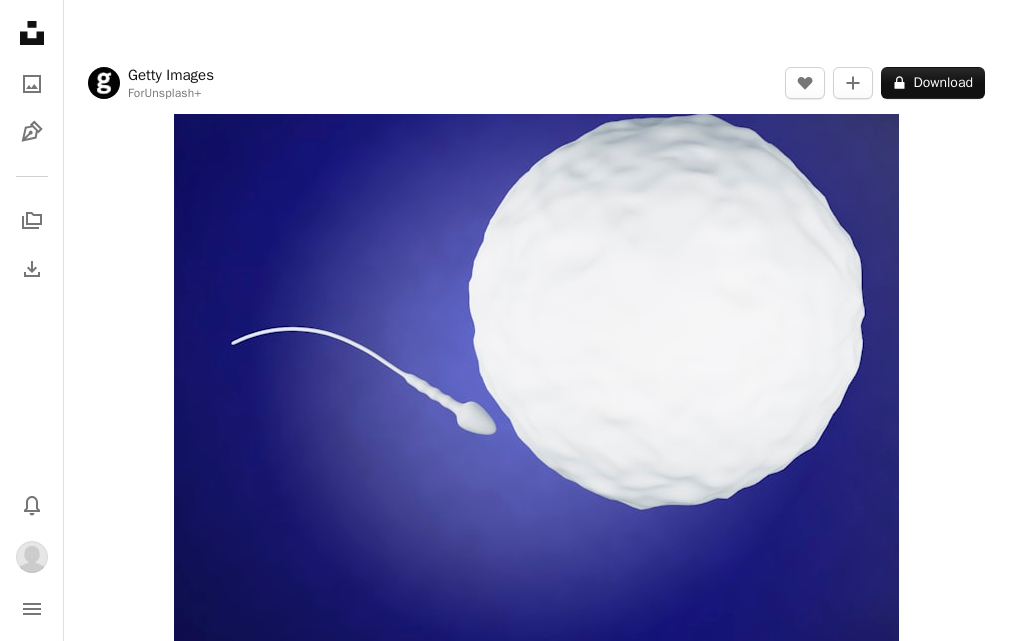 click on "Zoom in" at bounding box center [536, 364] 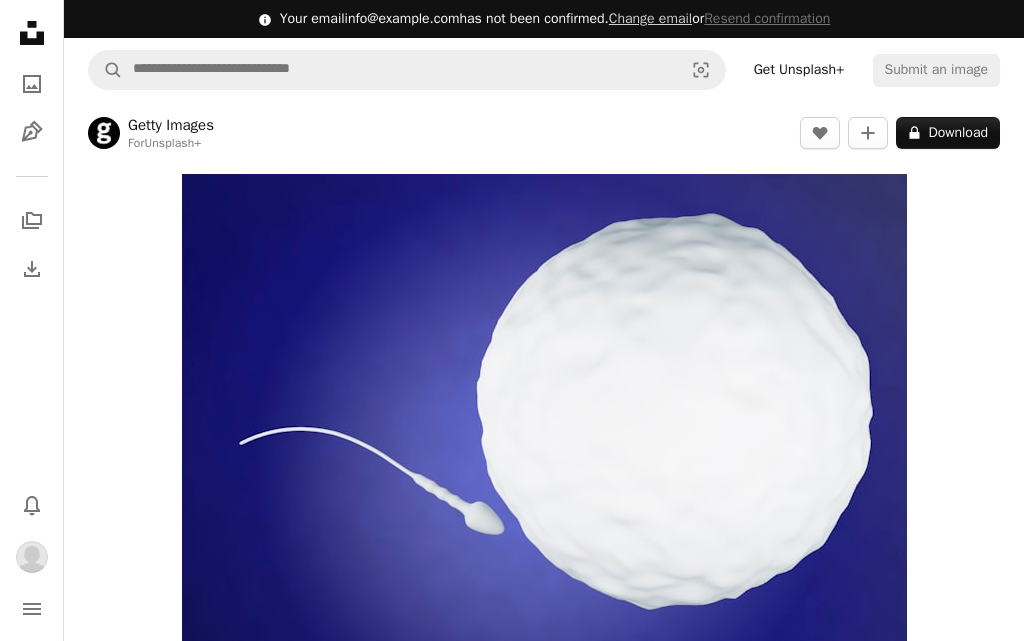 click on "An X shape" at bounding box center (20, 20) 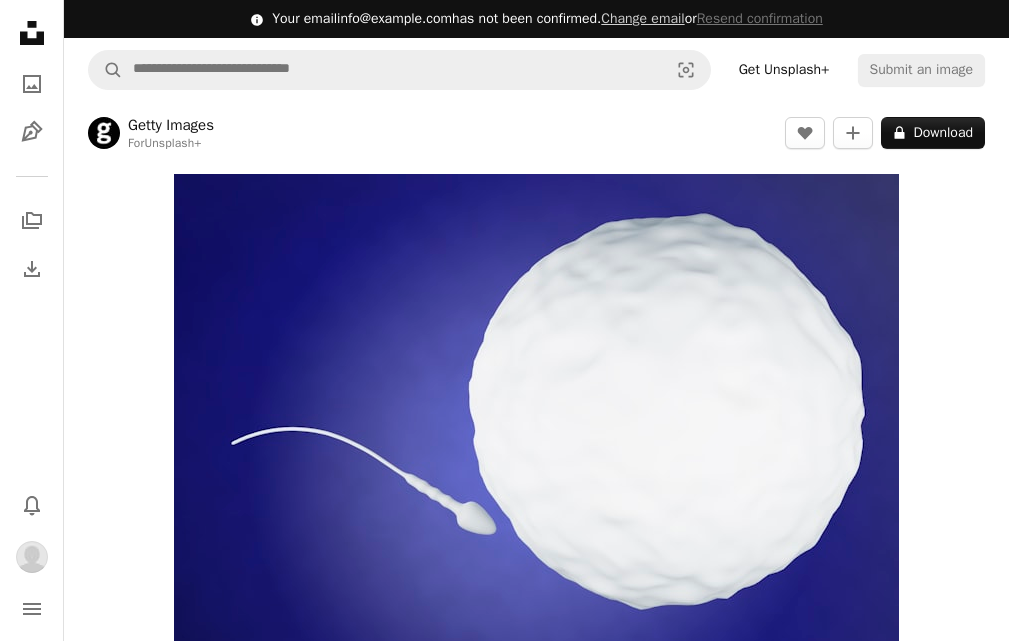 click on "Unsplash logo Unsplash Home" 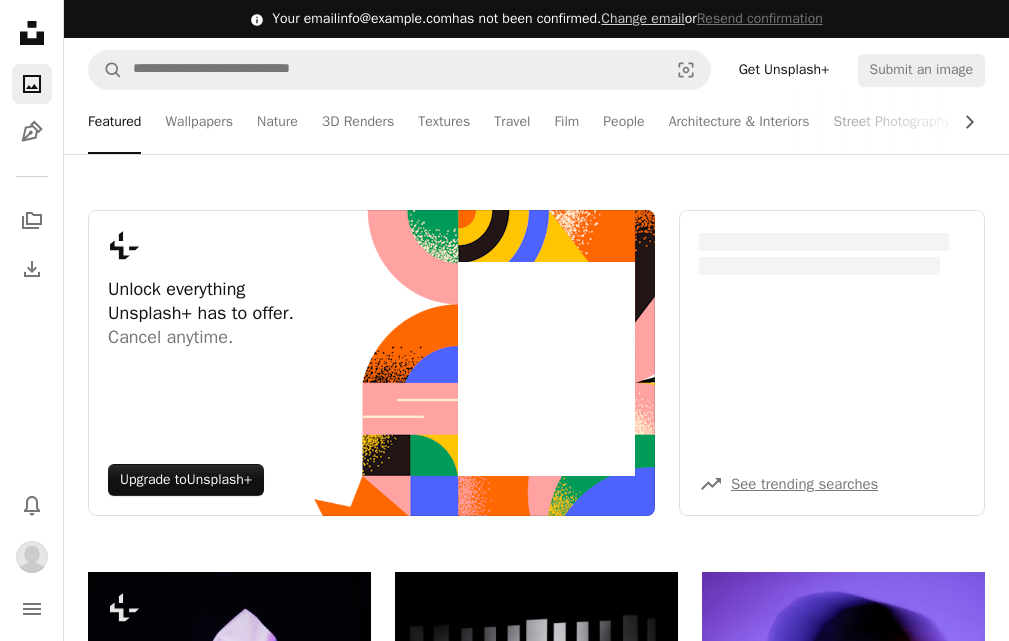 click 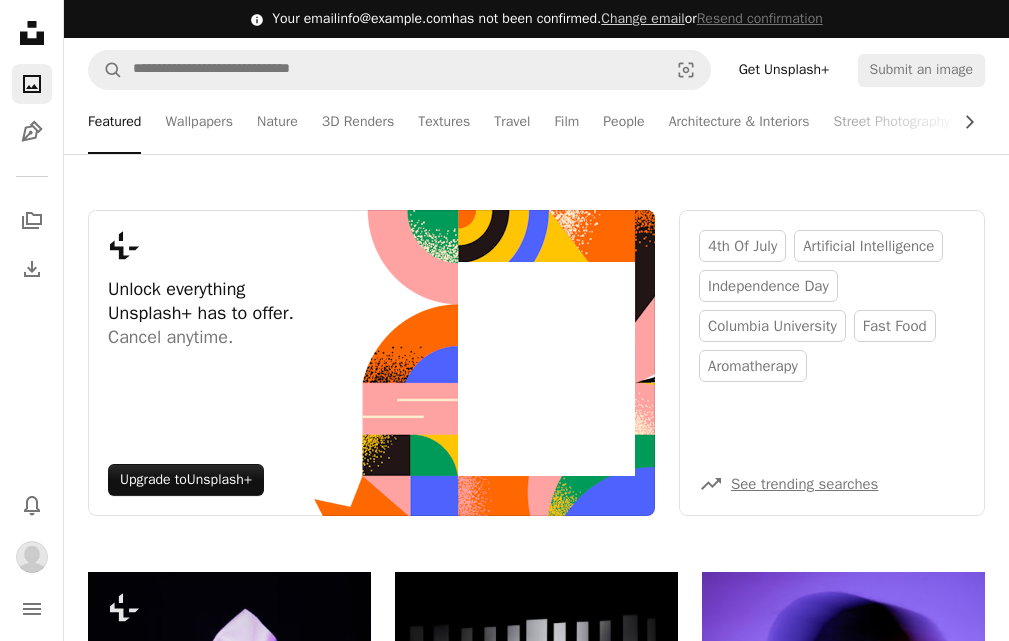 click on "Featured" at bounding box center (114, 122) 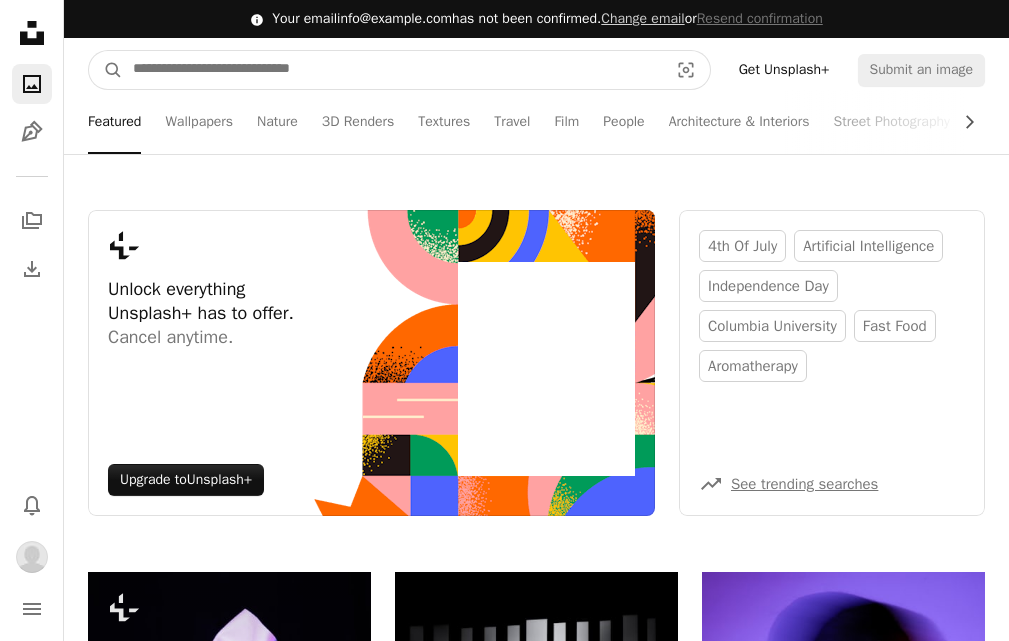 click at bounding box center [392, 70] 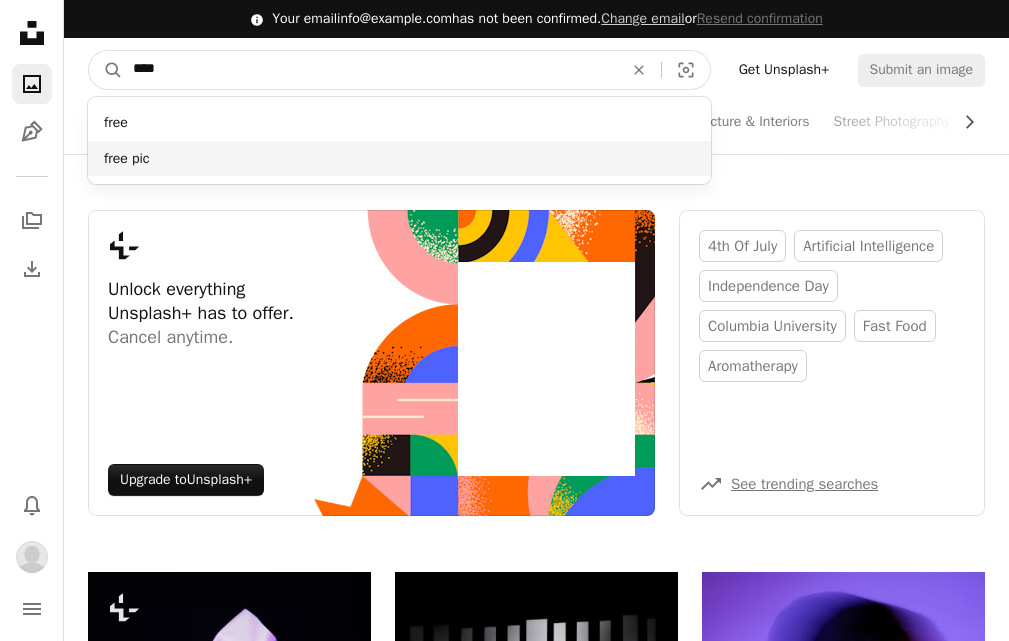 type on "****" 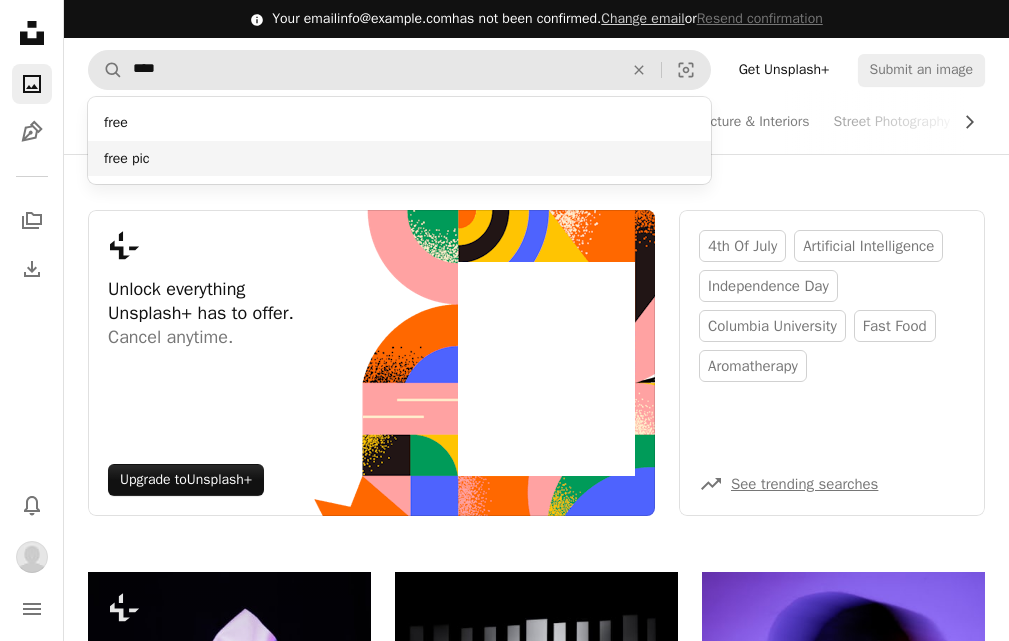 click on "free pic" at bounding box center [399, 159] 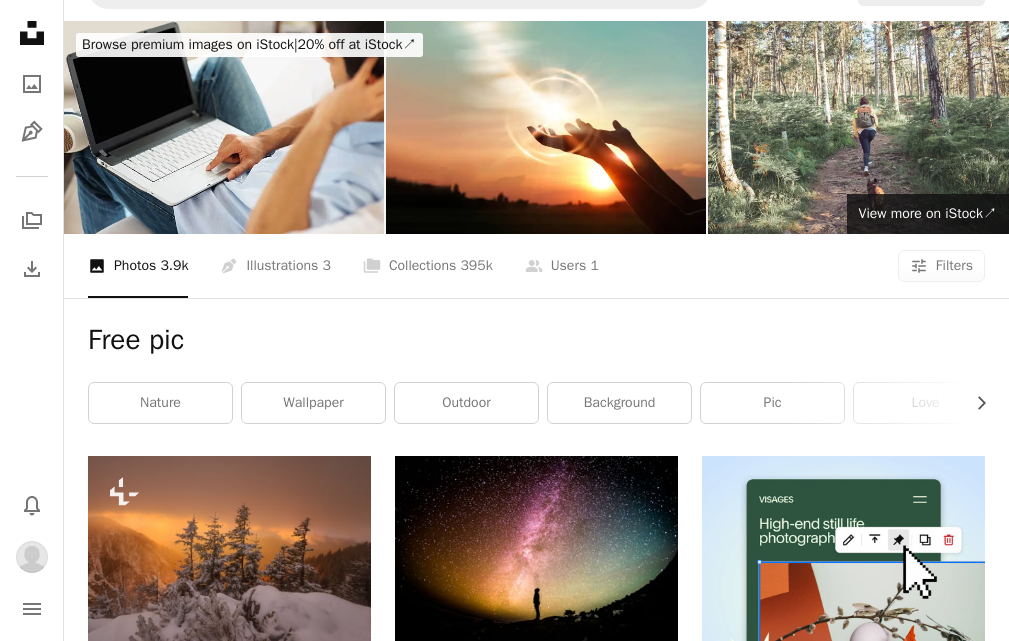 scroll, scrollTop: 0, scrollLeft: 0, axis: both 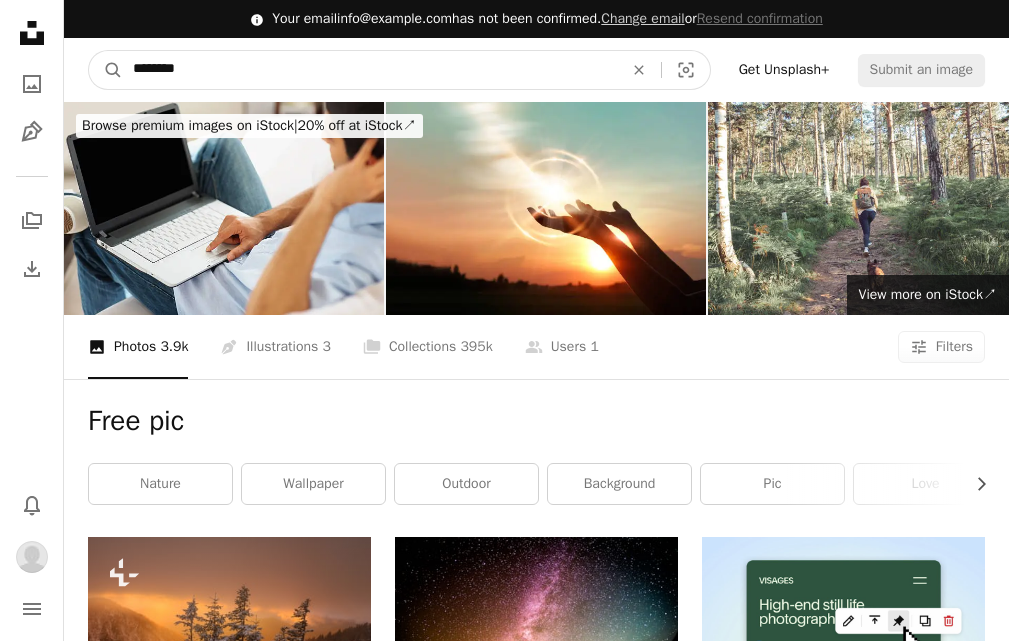 click on "********" at bounding box center [370, 70] 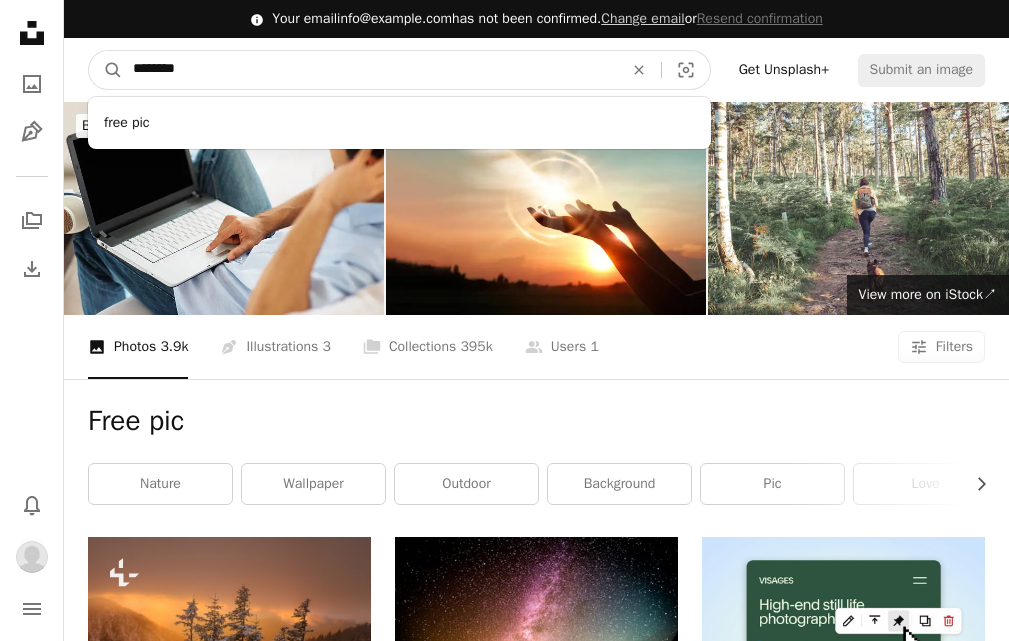 drag, startPoint x: 230, startPoint y: 65, endPoint x: 196, endPoint y: 71, distance: 34.525352 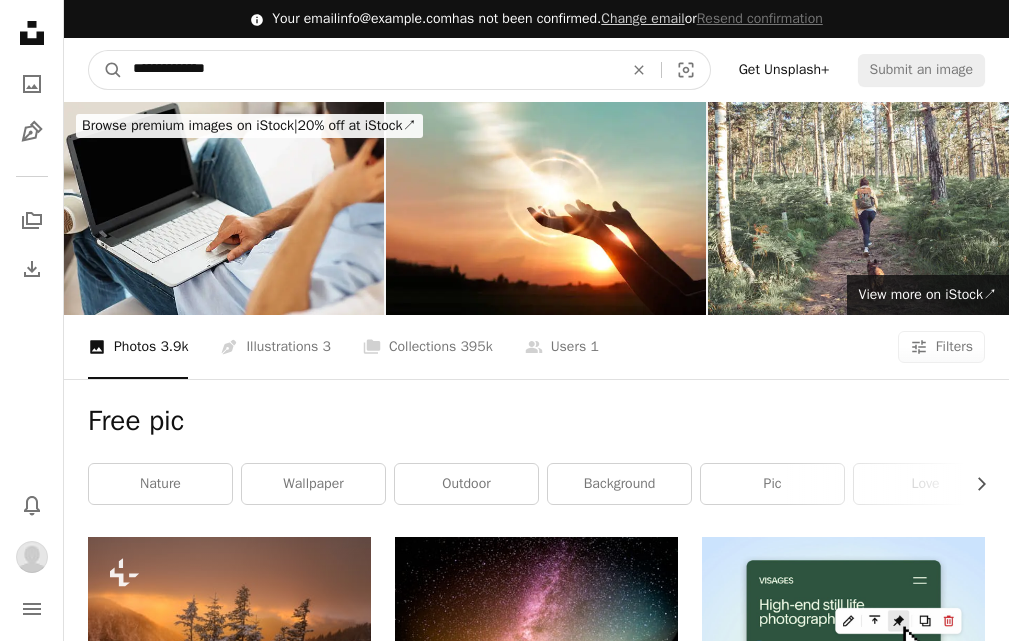 type on "**********" 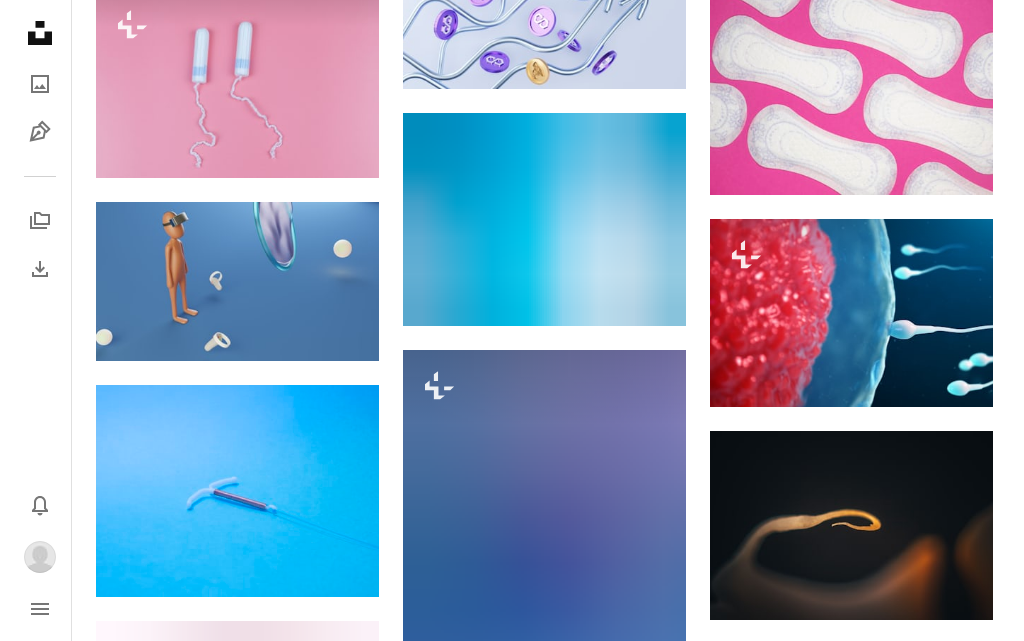 scroll, scrollTop: 1000, scrollLeft: 0, axis: vertical 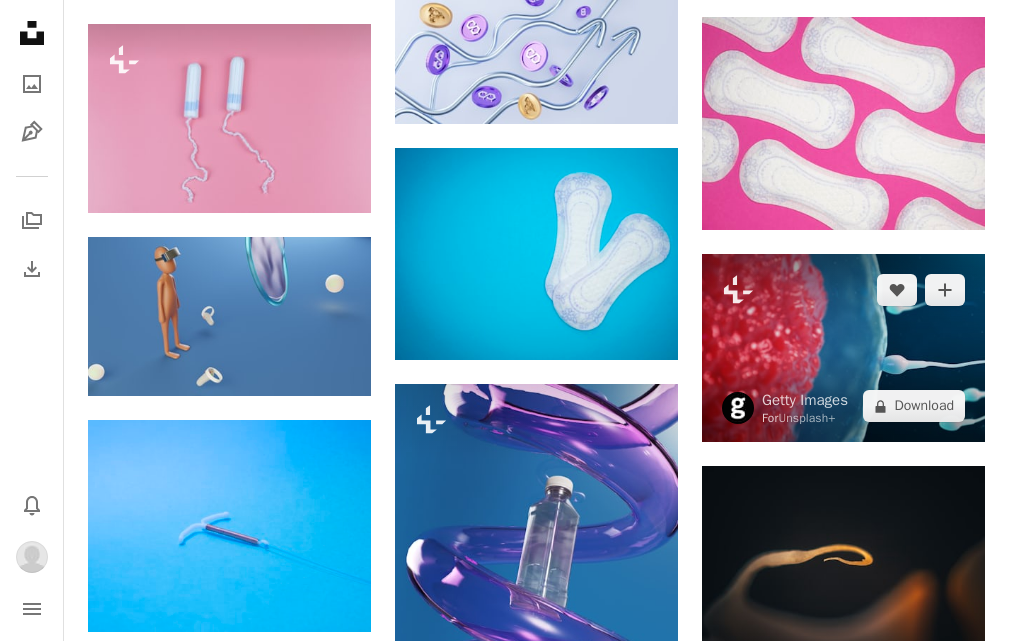 click at bounding box center [843, 348] 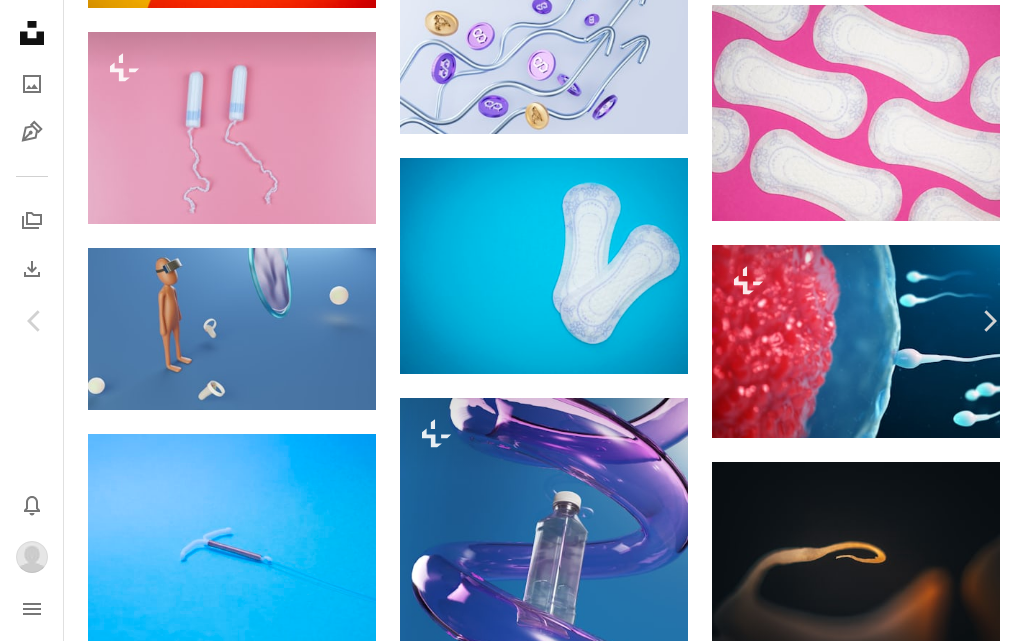 click on "Zoom in" at bounding box center [504, 2742] 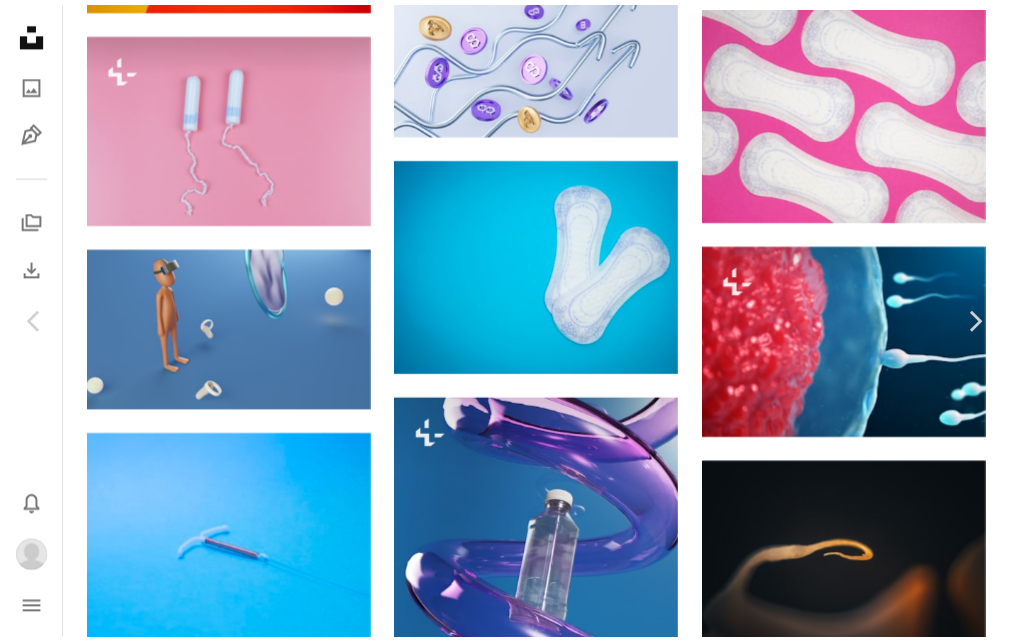 scroll, scrollTop: 300, scrollLeft: 0, axis: vertical 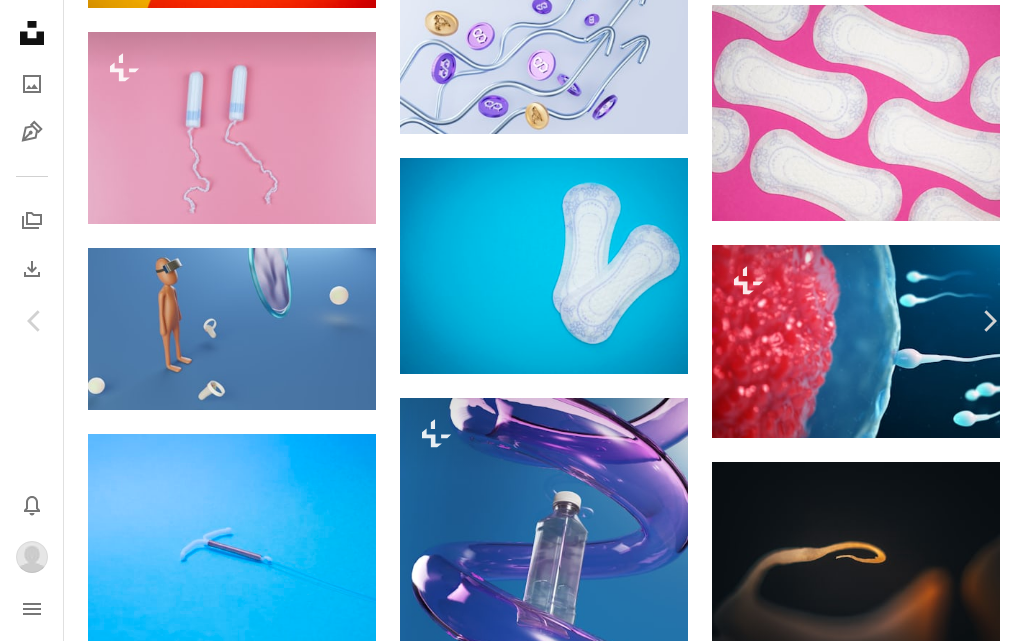 click on "An X shape" at bounding box center (20, 20) 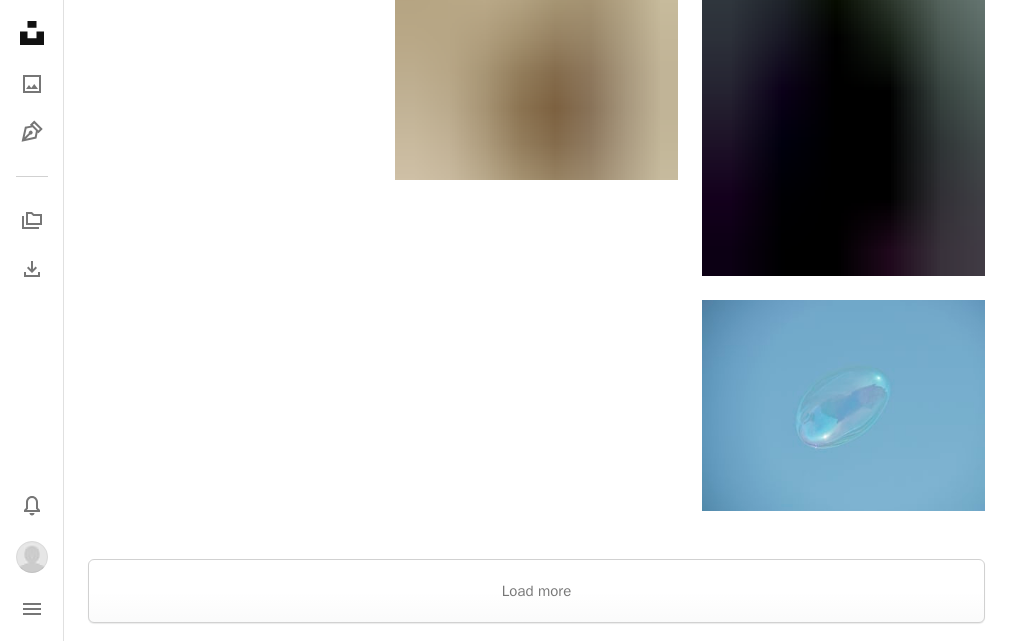 scroll, scrollTop: 2100, scrollLeft: 0, axis: vertical 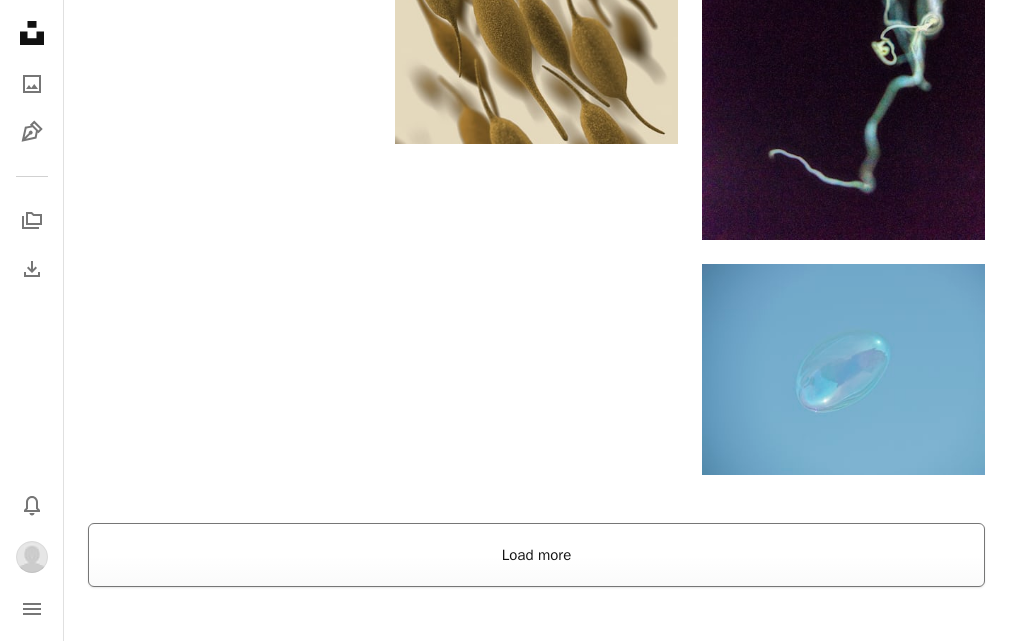 click on "Load more" at bounding box center (536, 555) 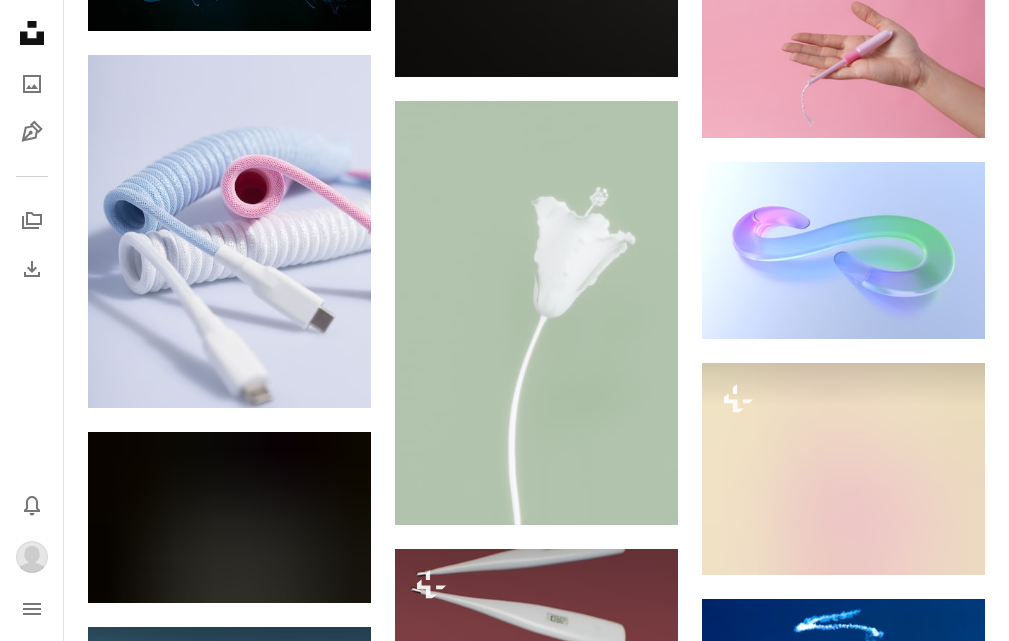 scroll, scrollTop: 12200, scrollLeft: 0, axis: vertical 